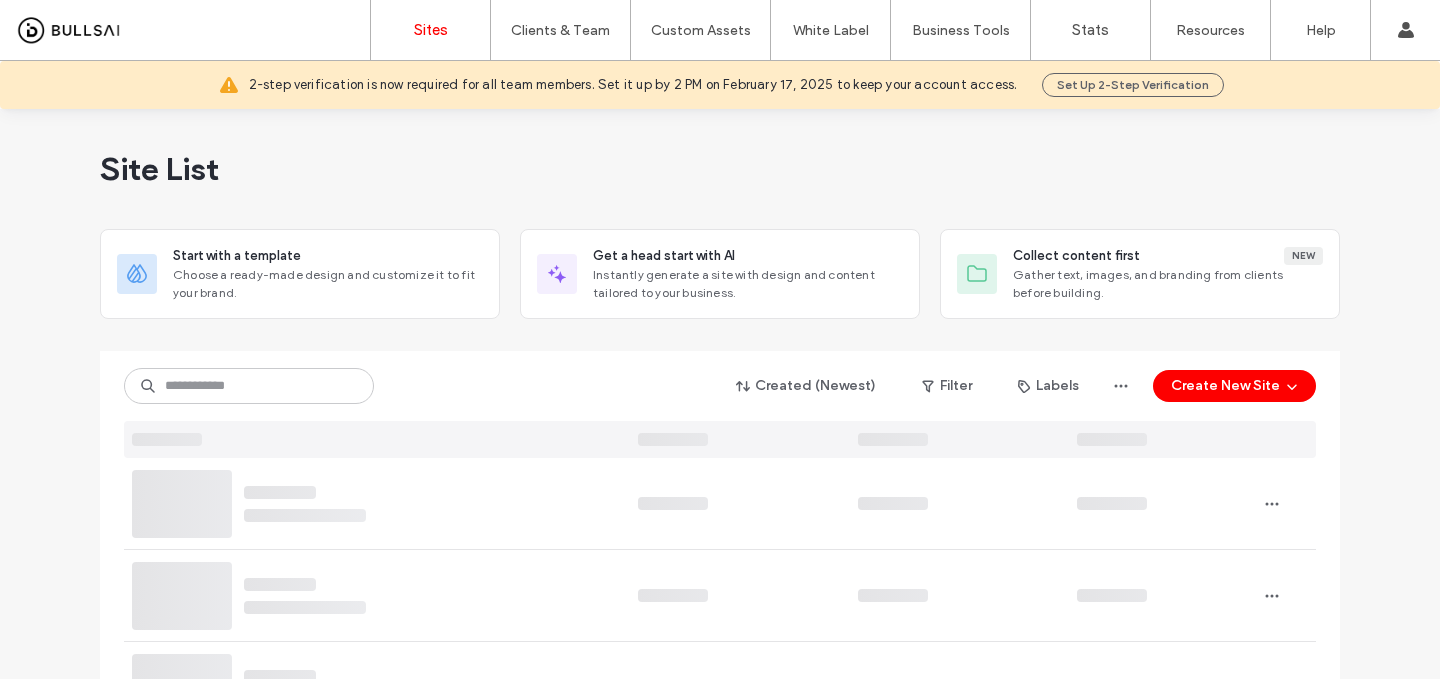 scroll, scrollTop: 0, scrollLeft: 0, axis: both 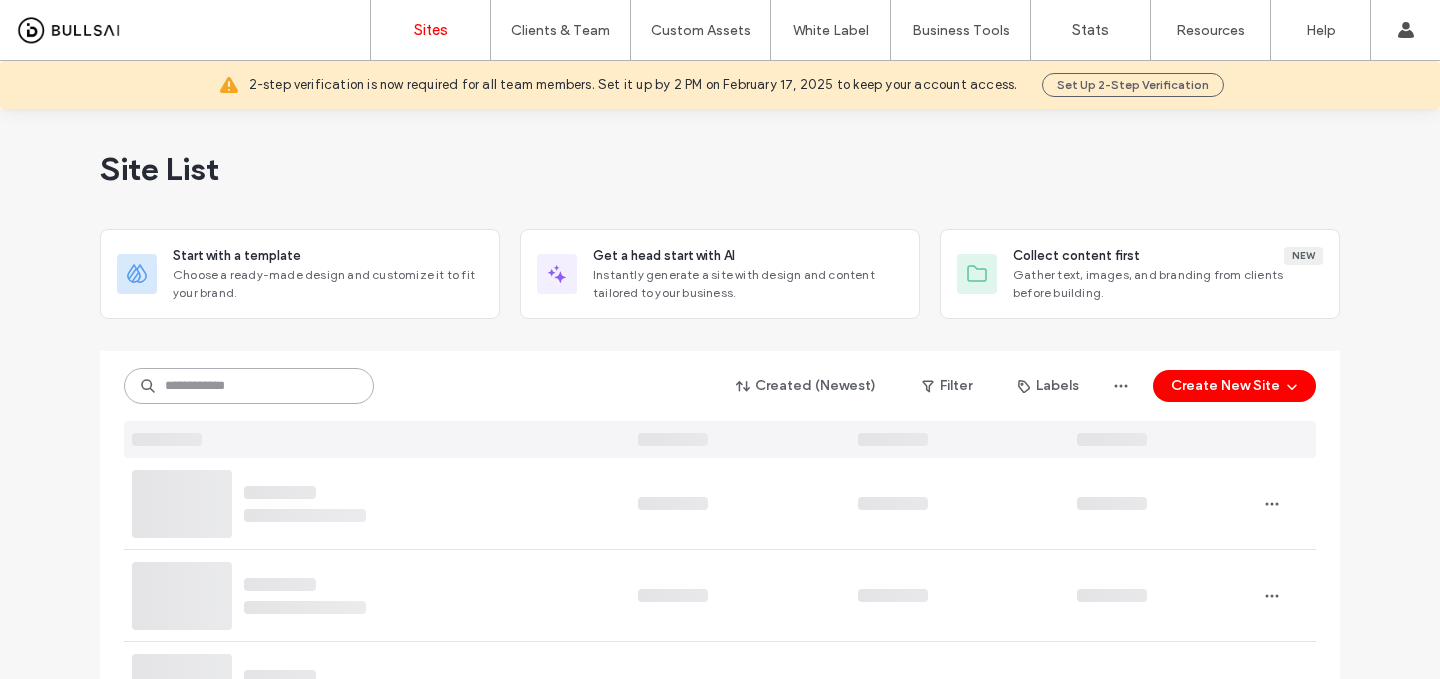 click at bounding box center (249, 386) 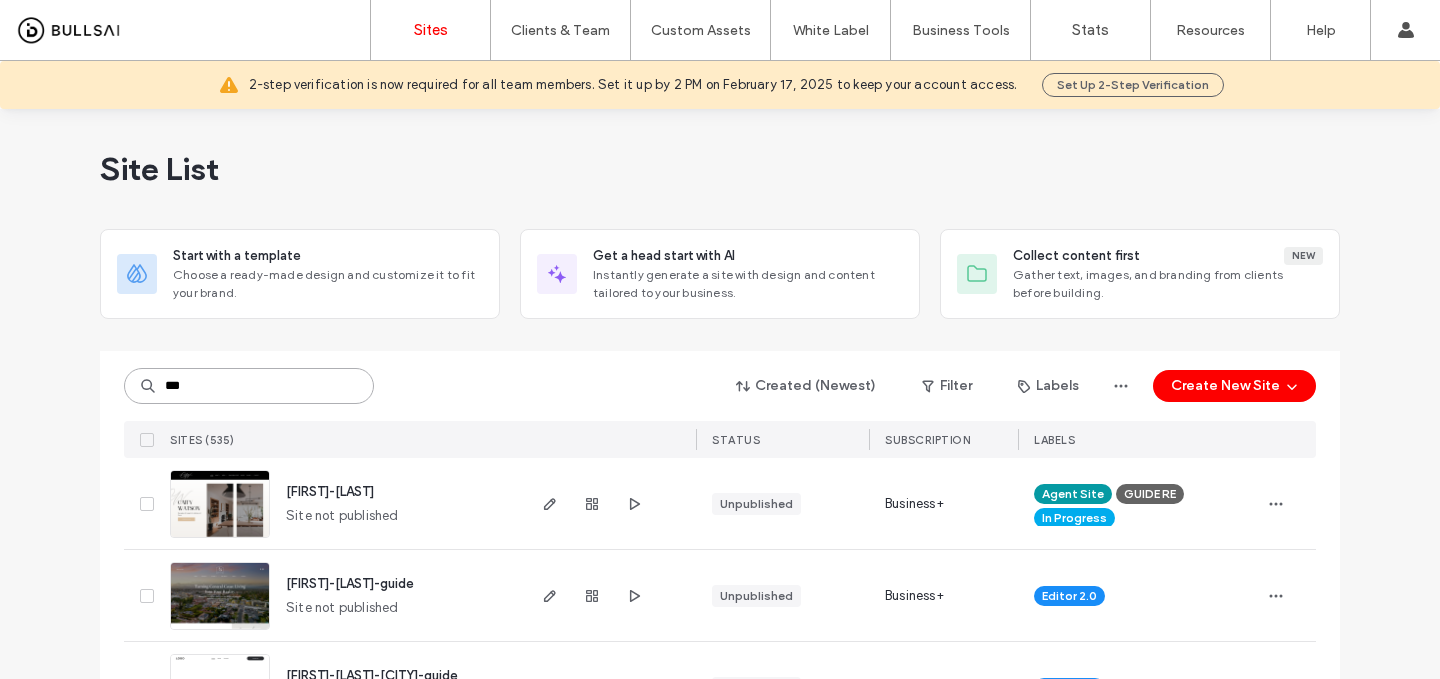 scroll, scrollTop: 0, scrollLeft: 0, axis: both 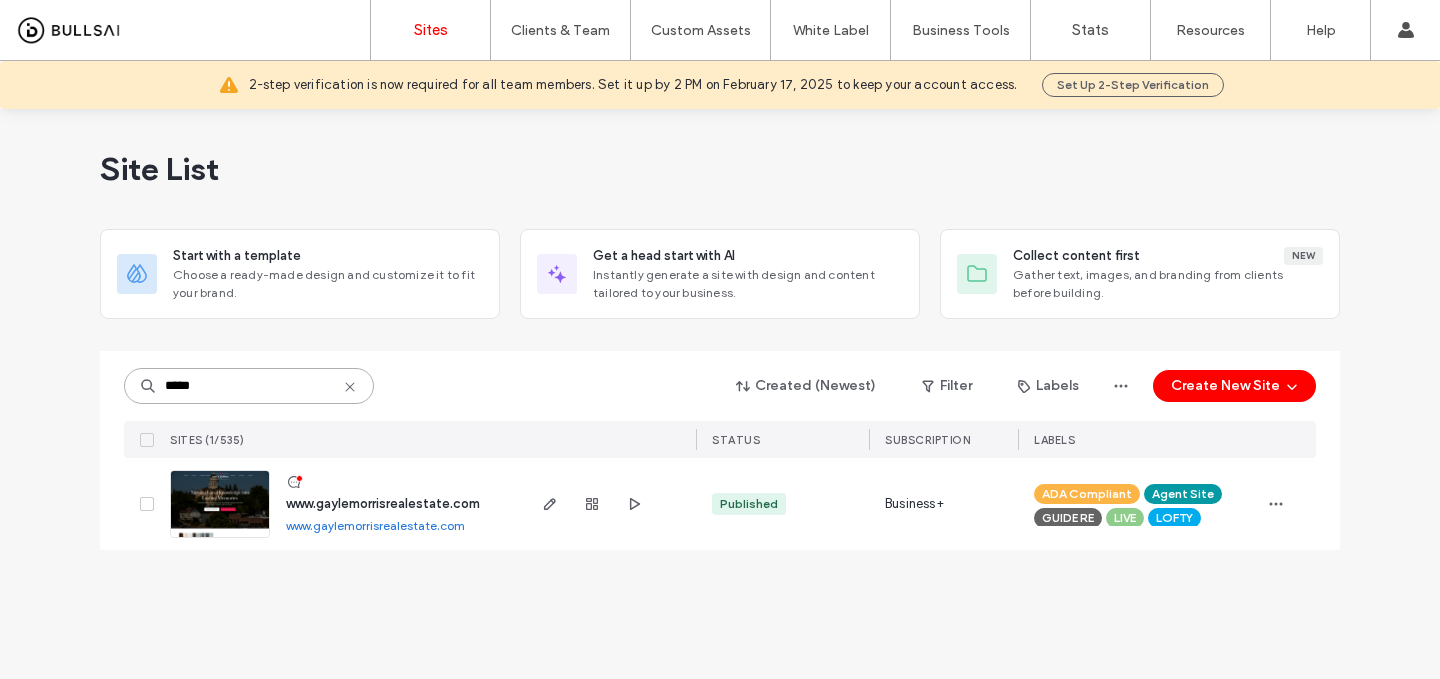 type on "*****" 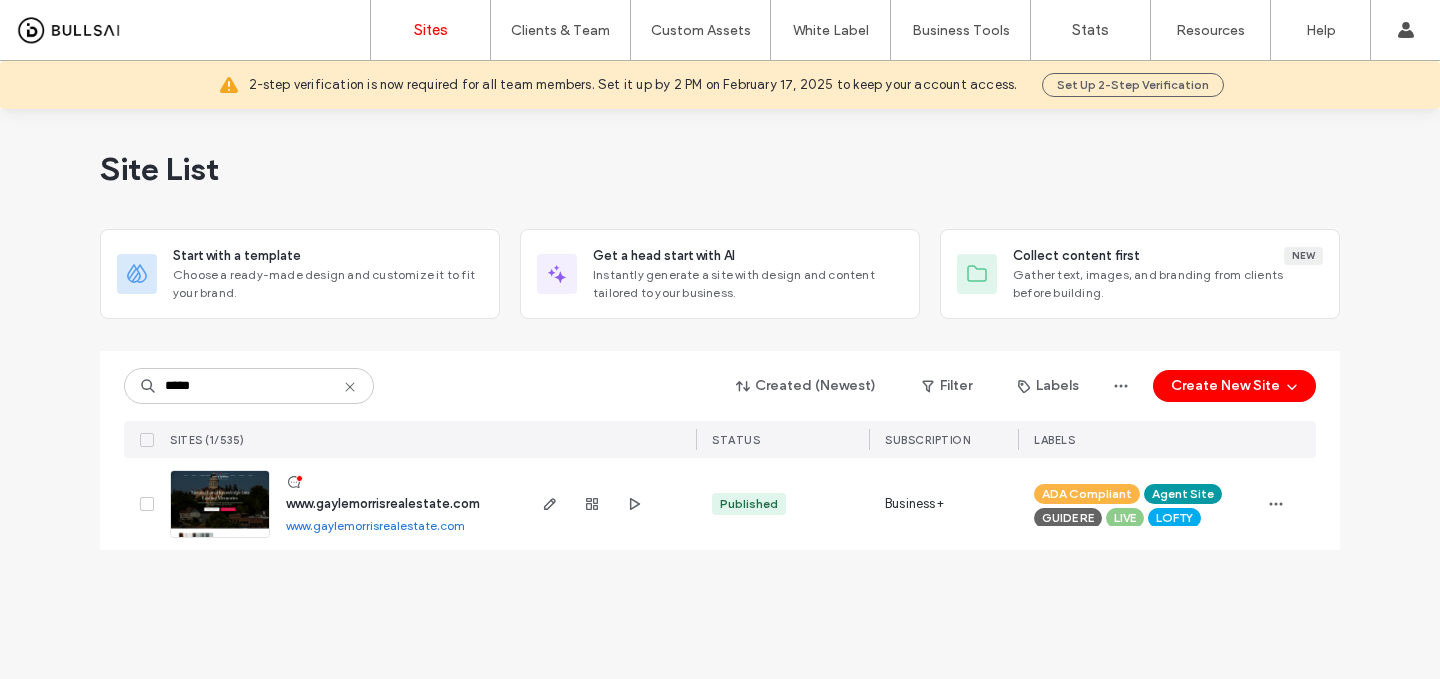 click on "www.gaylemorrisrealestate.com" at bounding box center [383, 503] 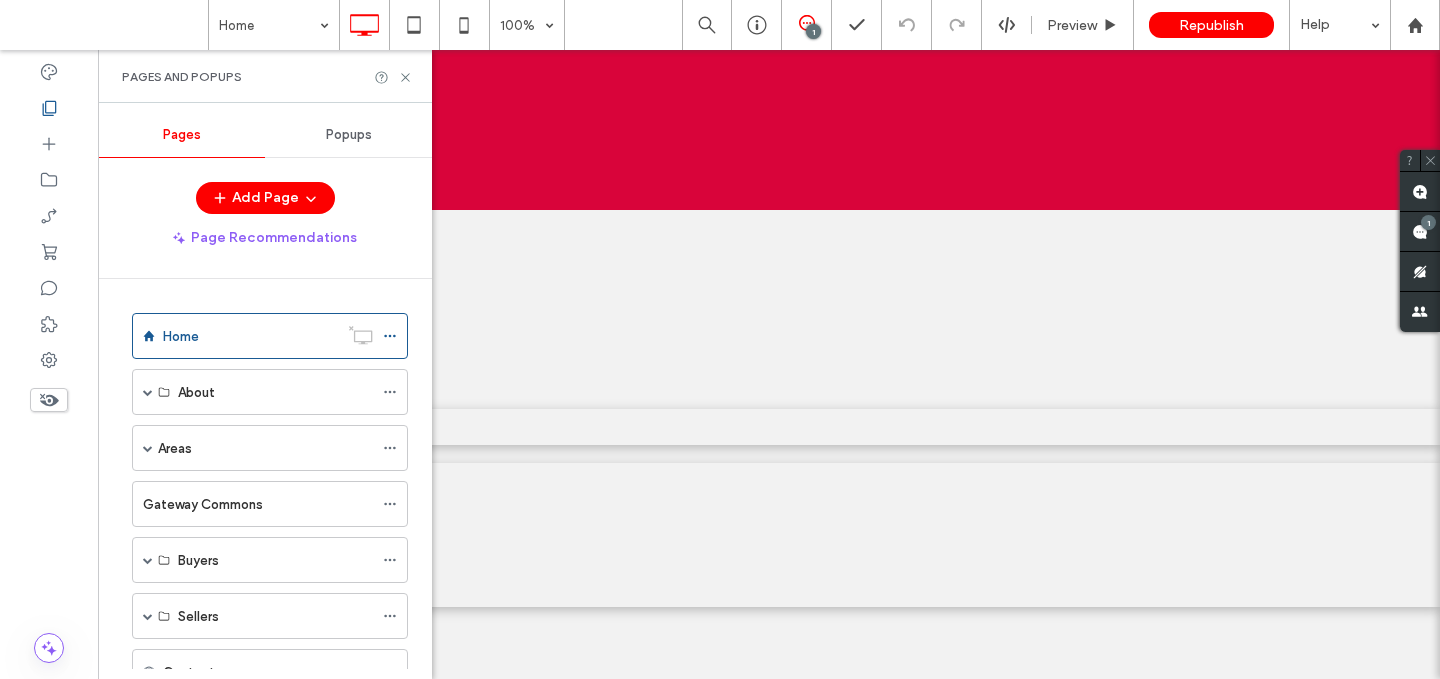 scroll, scrollTop: 0, scrollLeft: 0, axis: both 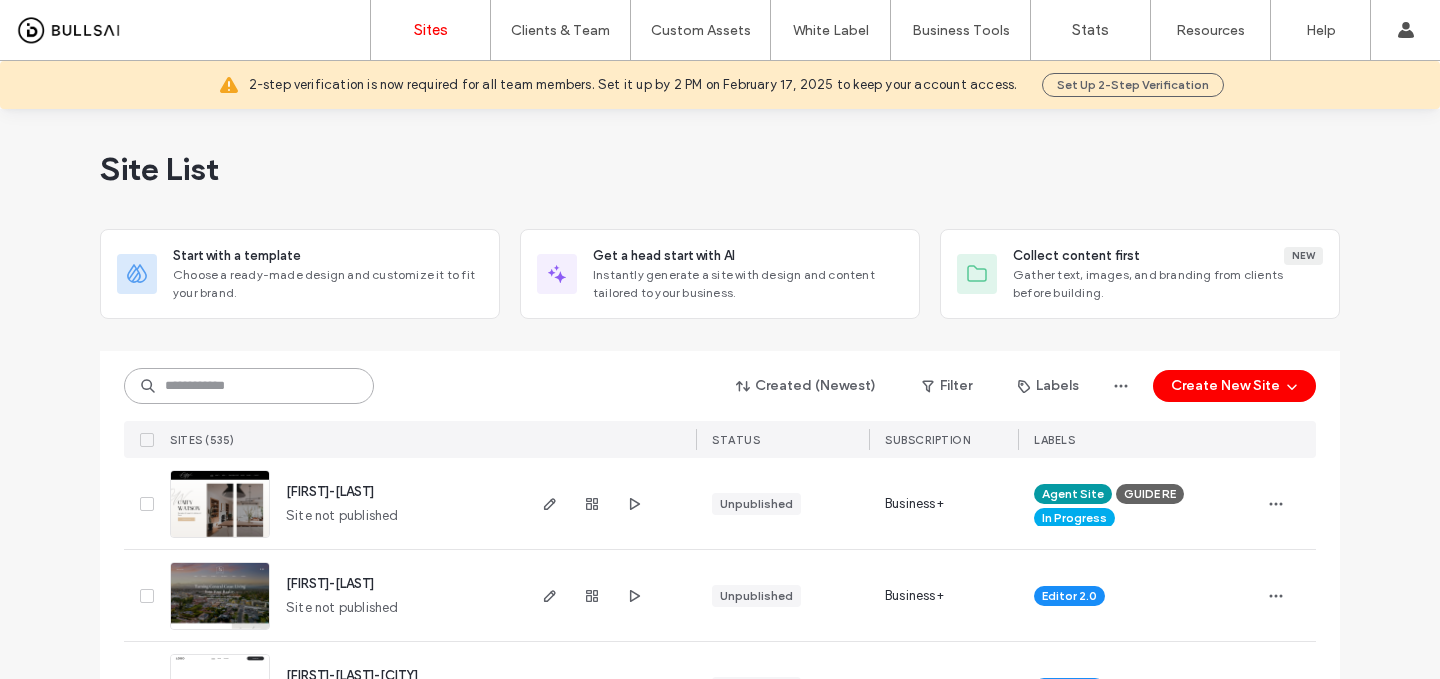click at bounding box center (249, 386) 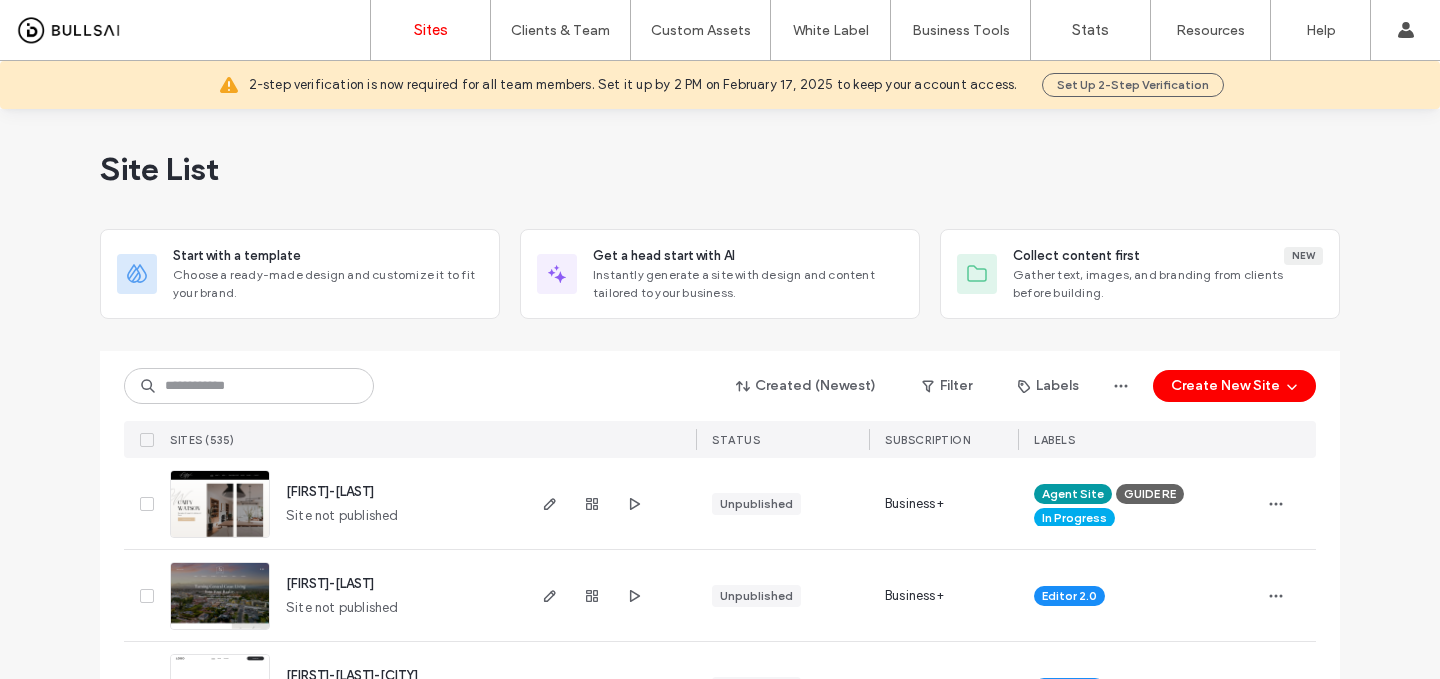 click on "caity-watson" at bounding box center (330, 491) 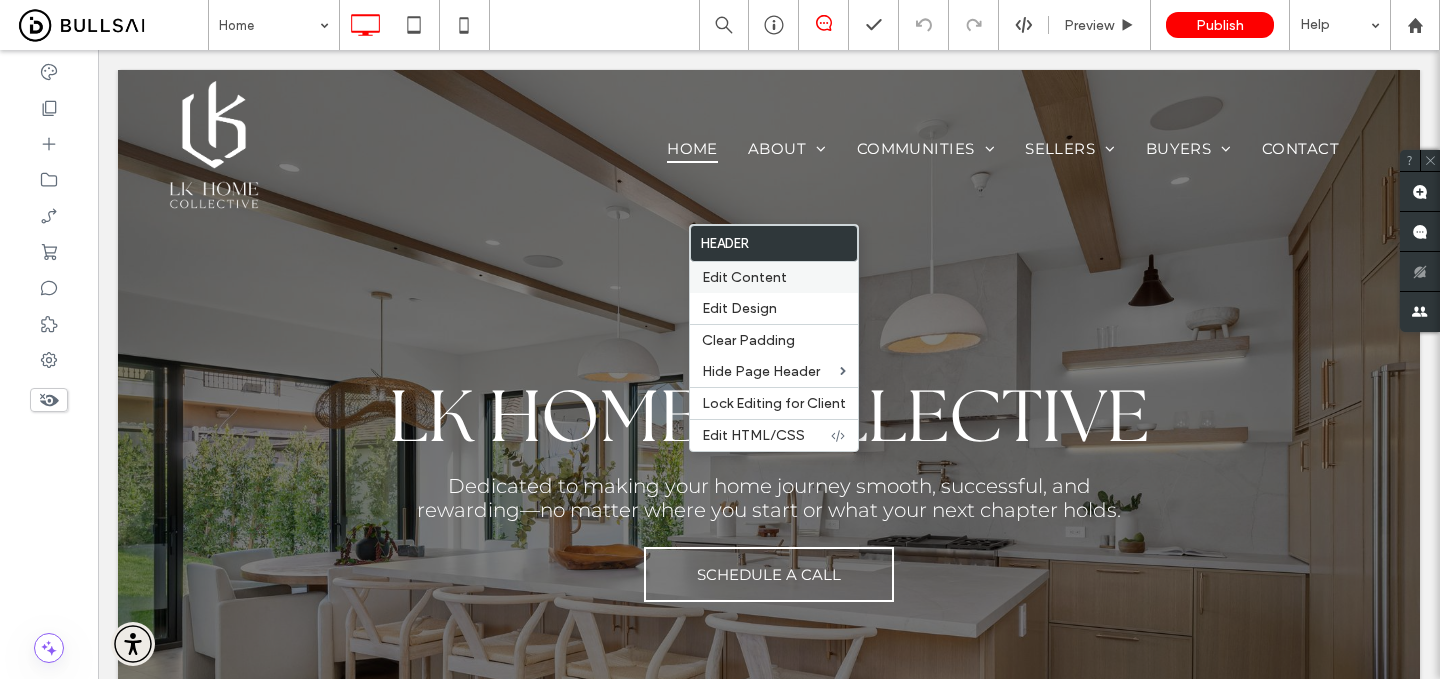 scroll, scrollTop: 0, scrollLeft: 0, axis: both 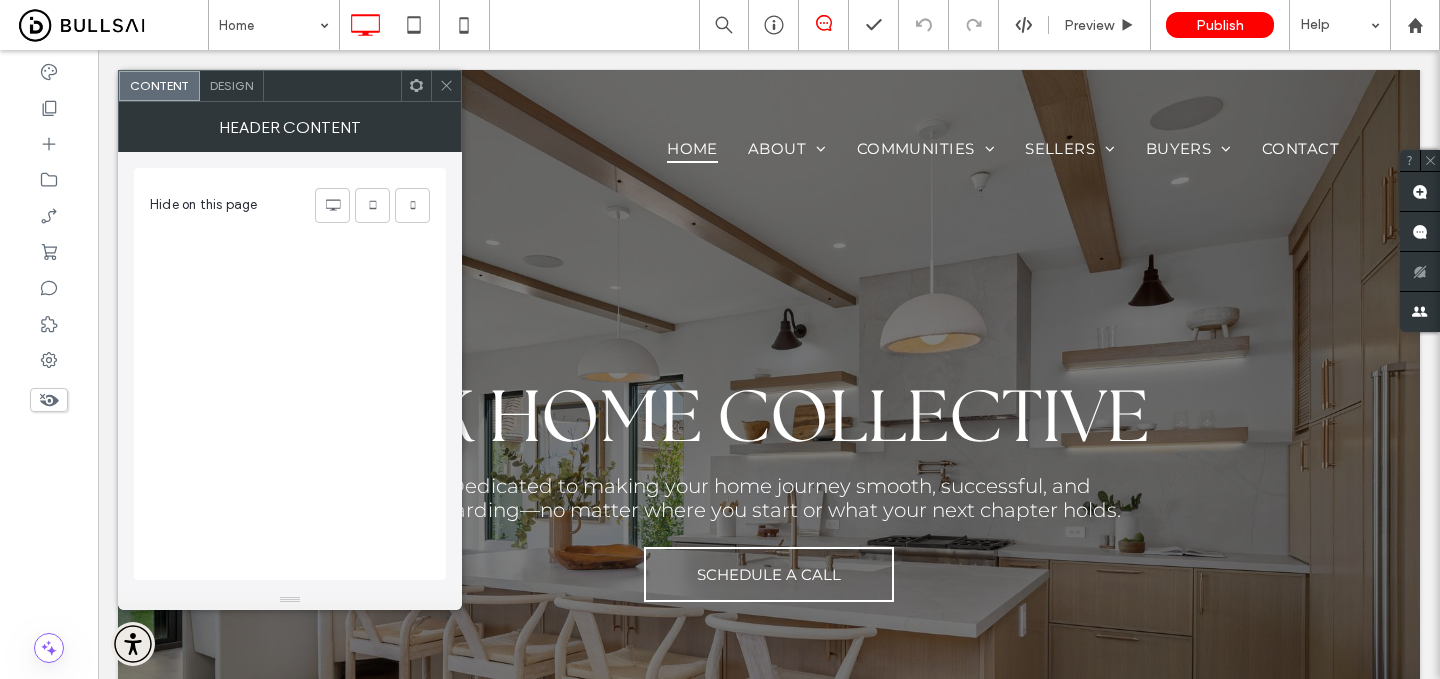 click on "Design" at bounding box center (231, 85) 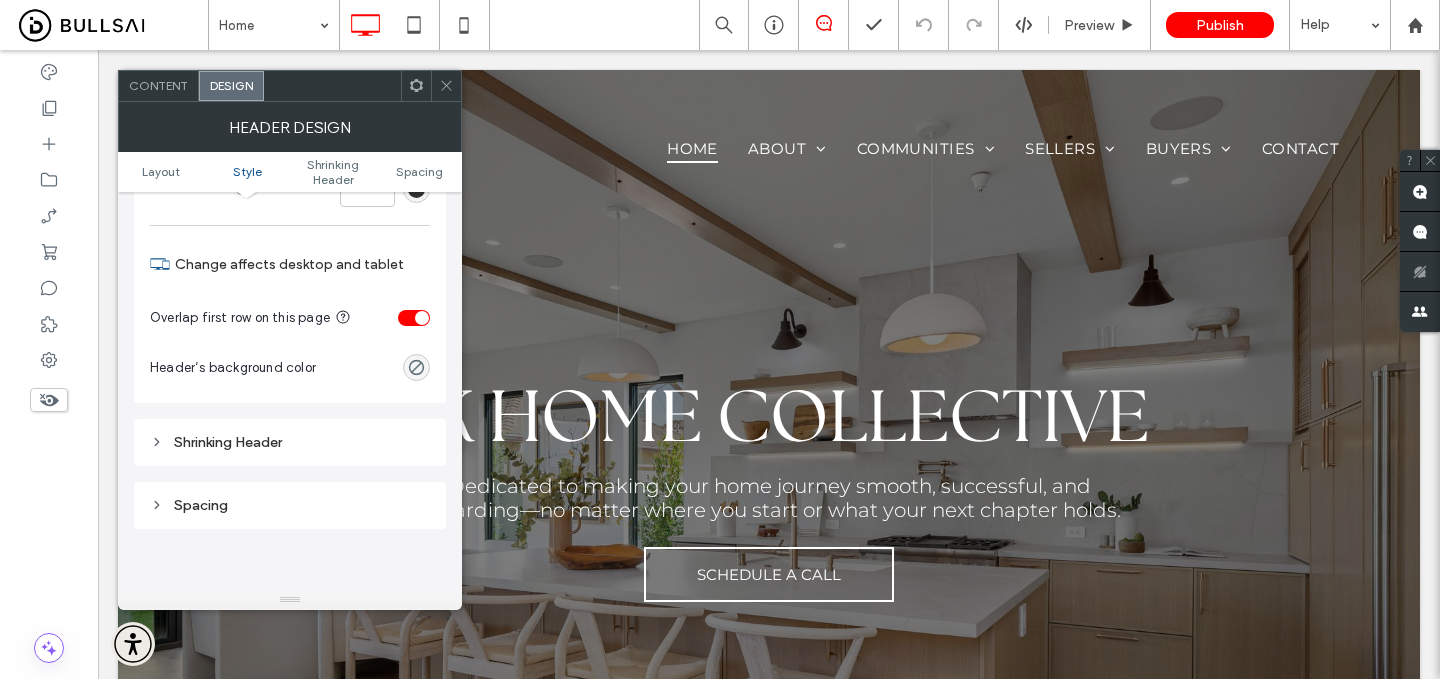 scroll, scrollTop: 525, scrollLeft: 0, axis: vertical 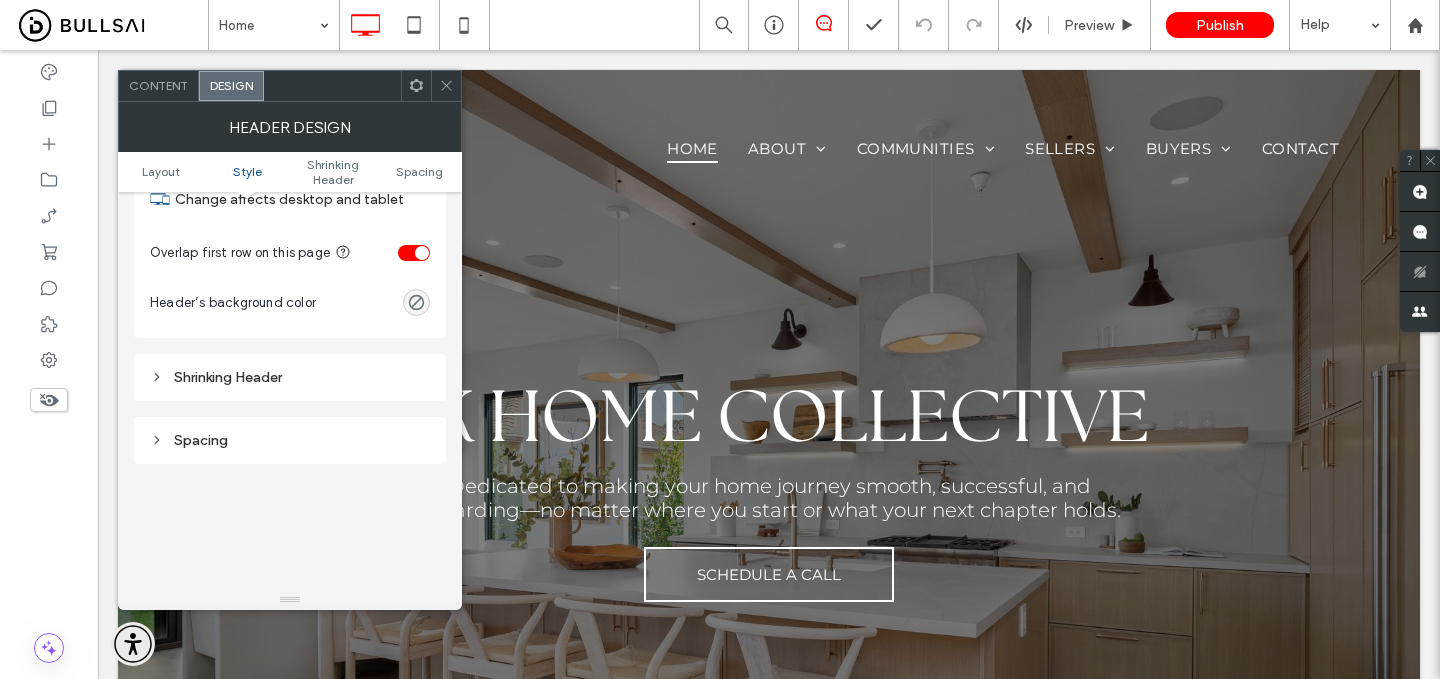 click on "Shrinking Header" at bounding box center [290, 377] 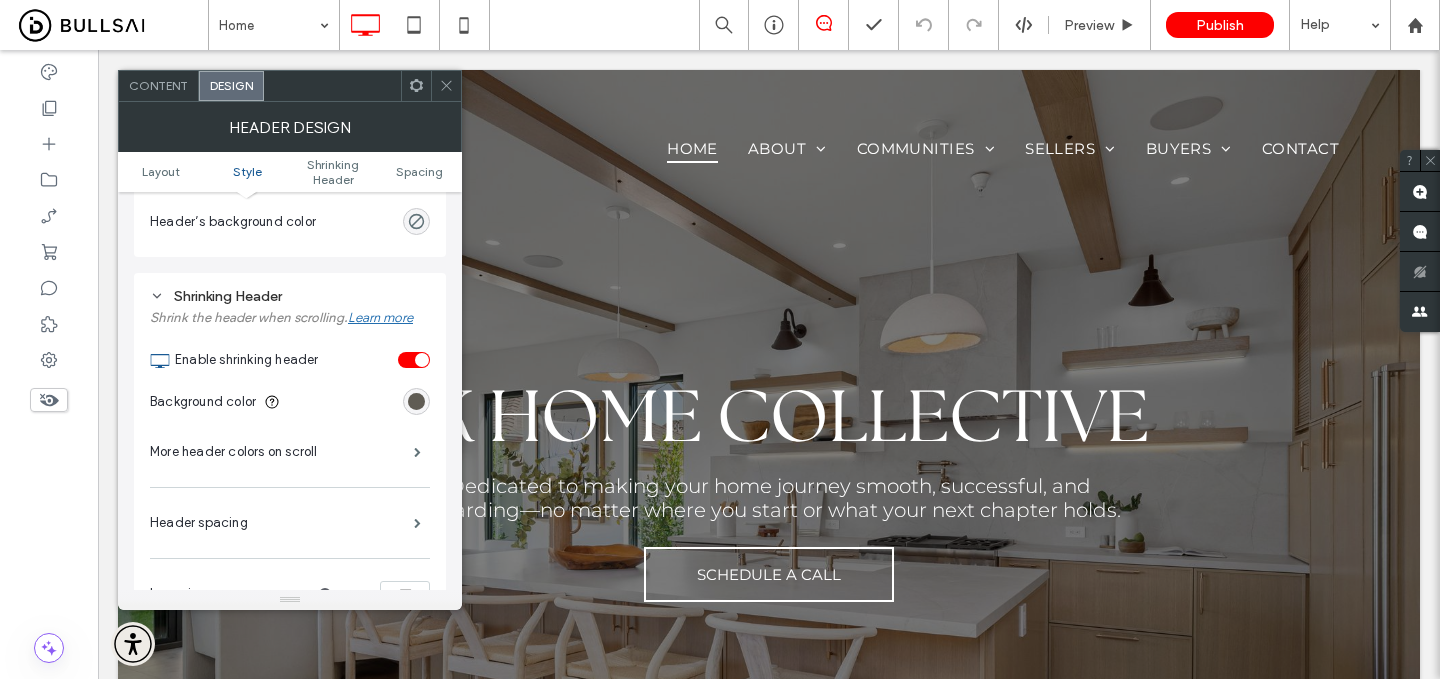 scroll, scrollTop: 611, scrollLeft: 0, axis: vertical 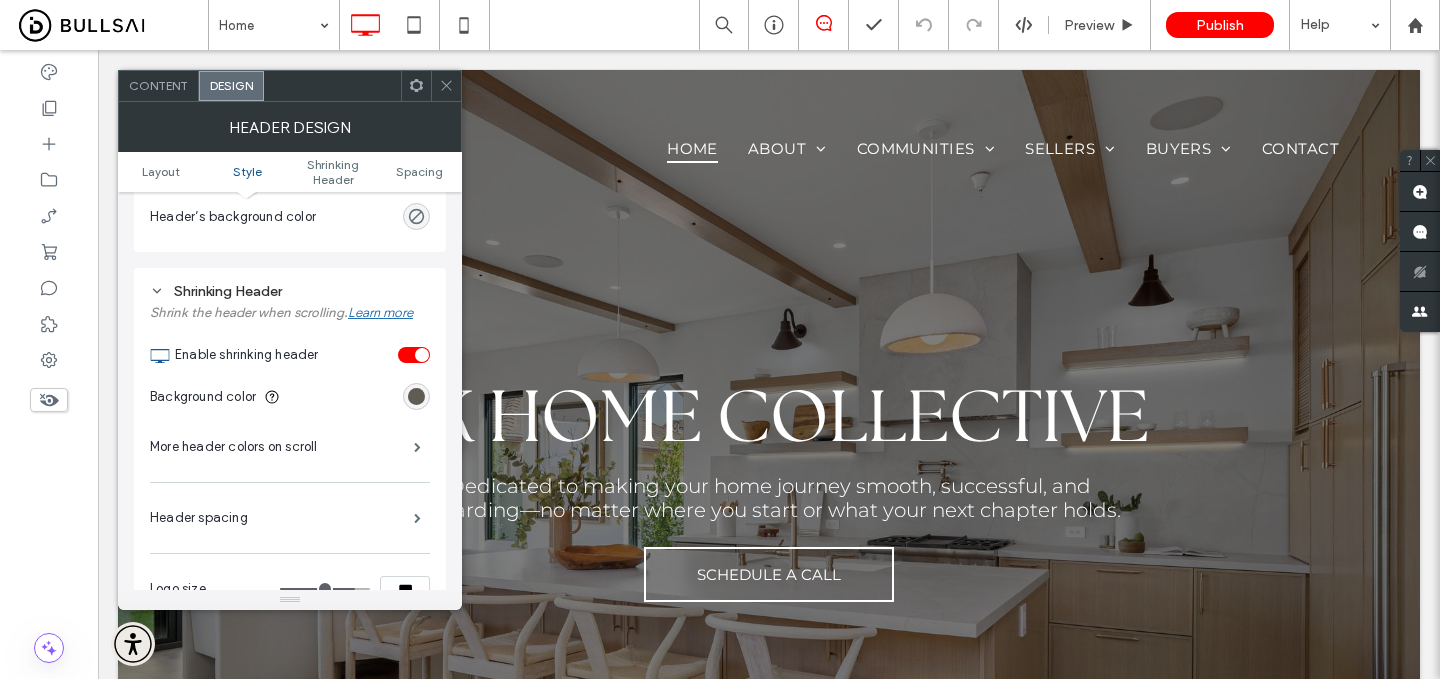 click at bounding box center [416, 396] 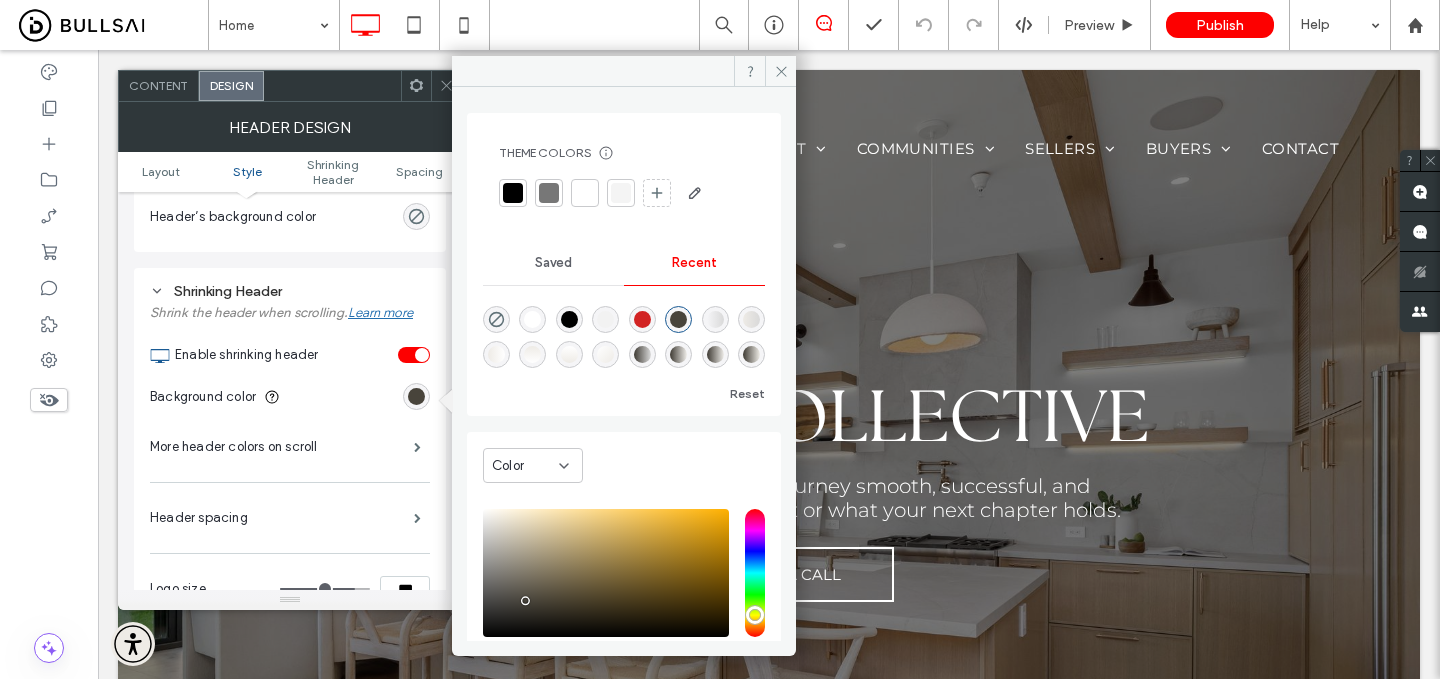 scroll, scrollTop: 123, scrollLeft: 0, axis: vertical 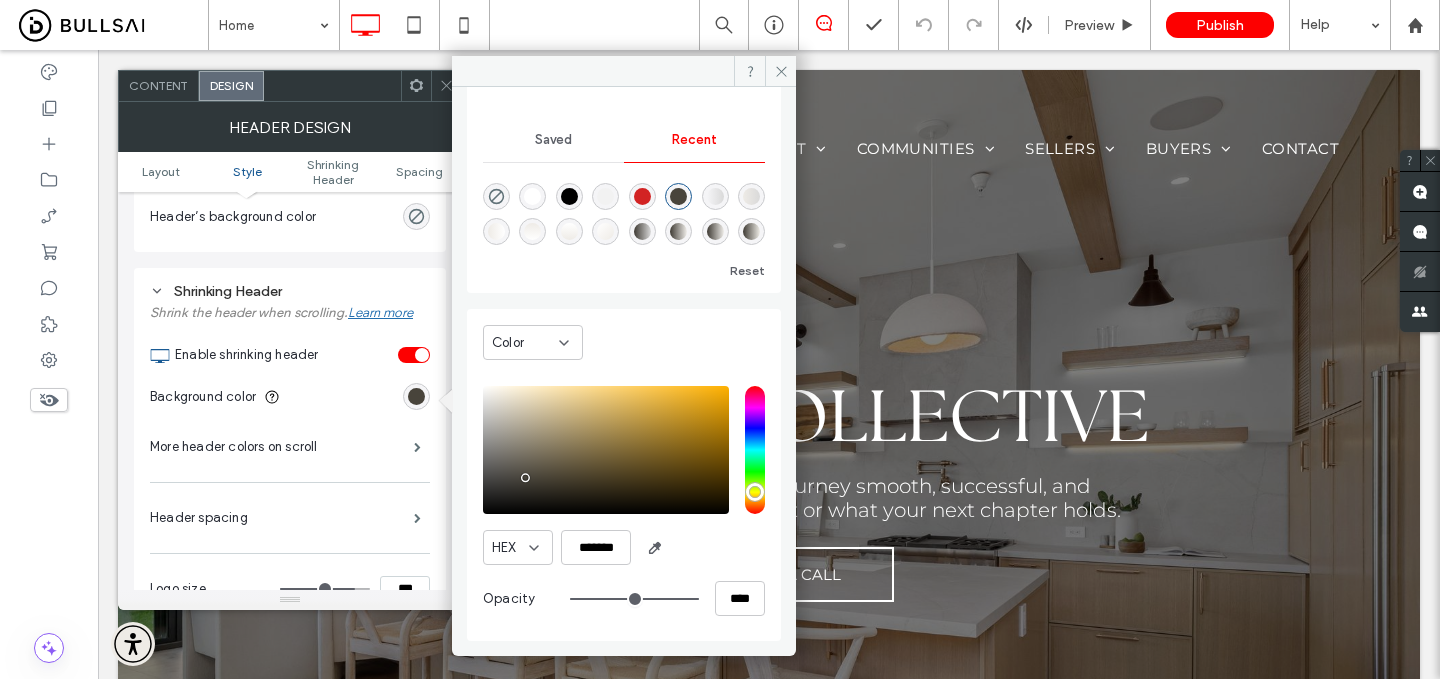 click on "HEX ******* Opacity ****" at bounding box center [624, 503] 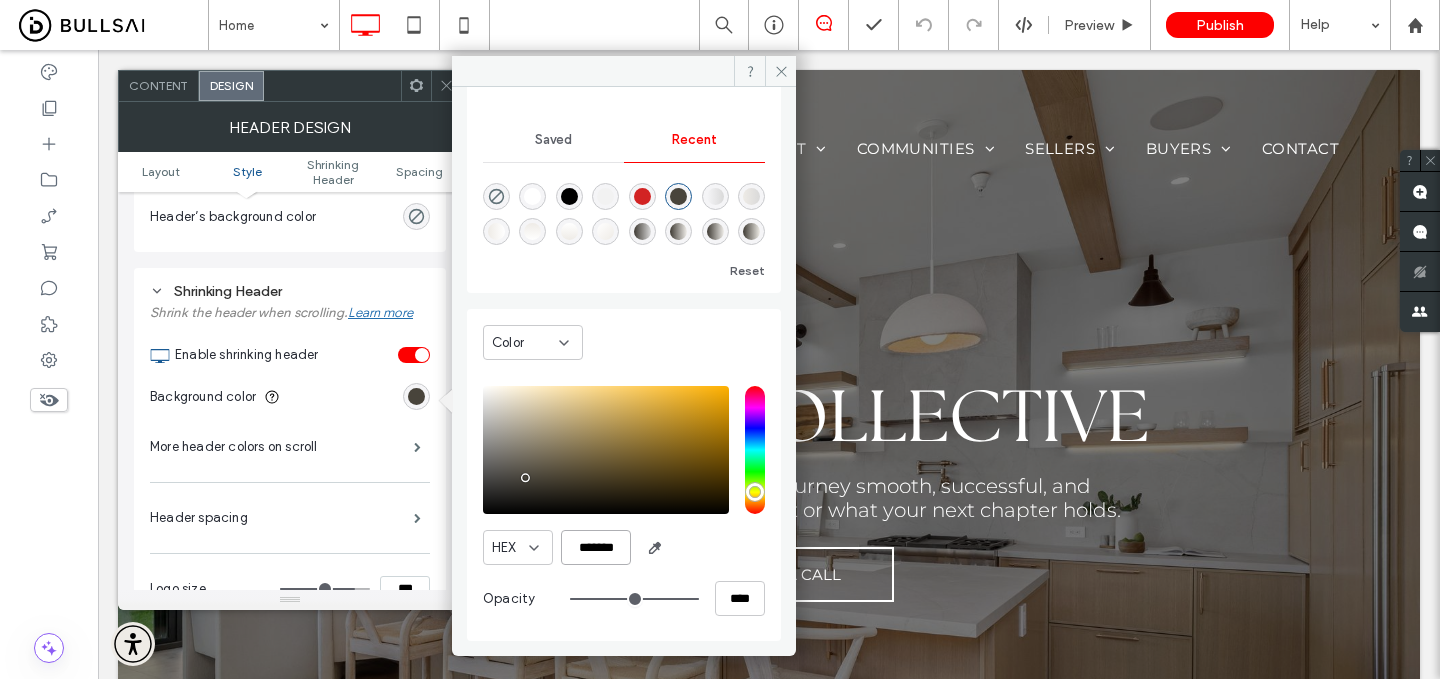 click on "*******" at bounding box center (596, 547) 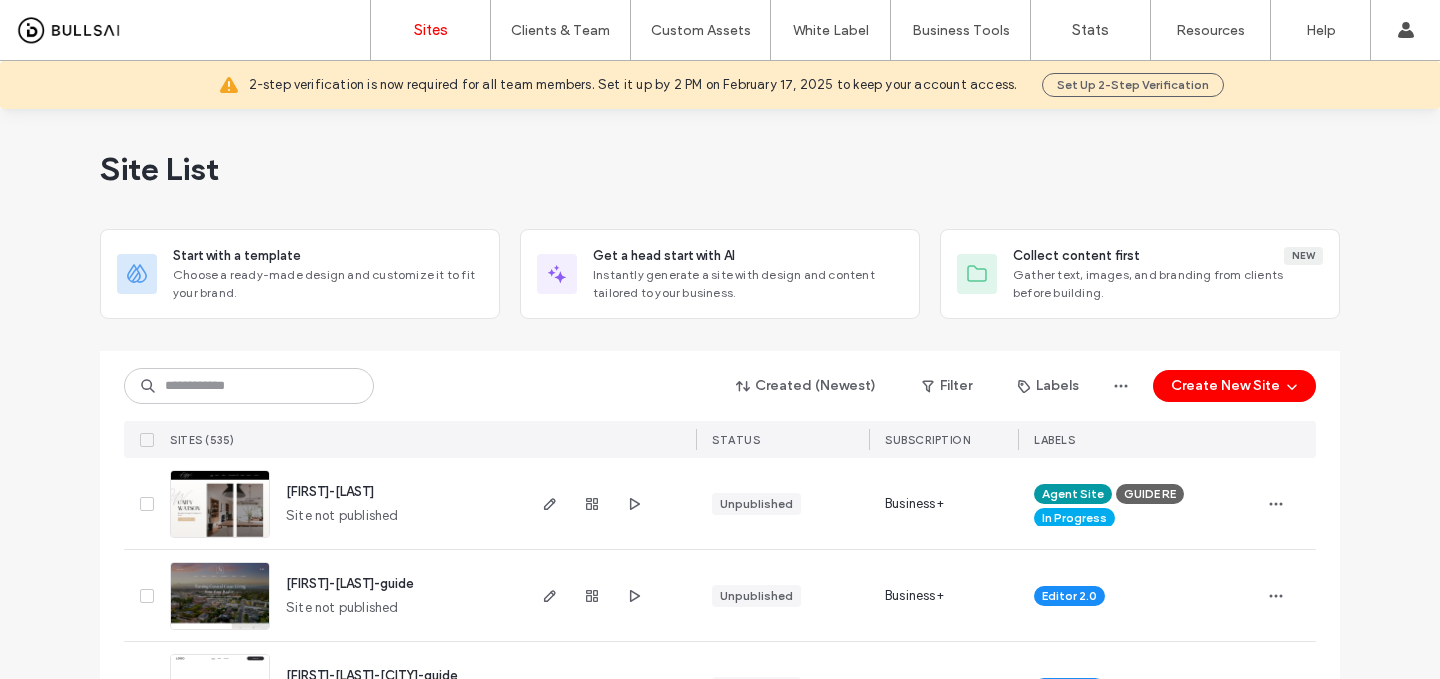 scroll, scrollTop: 0, scrollLeft: 0, axis: both 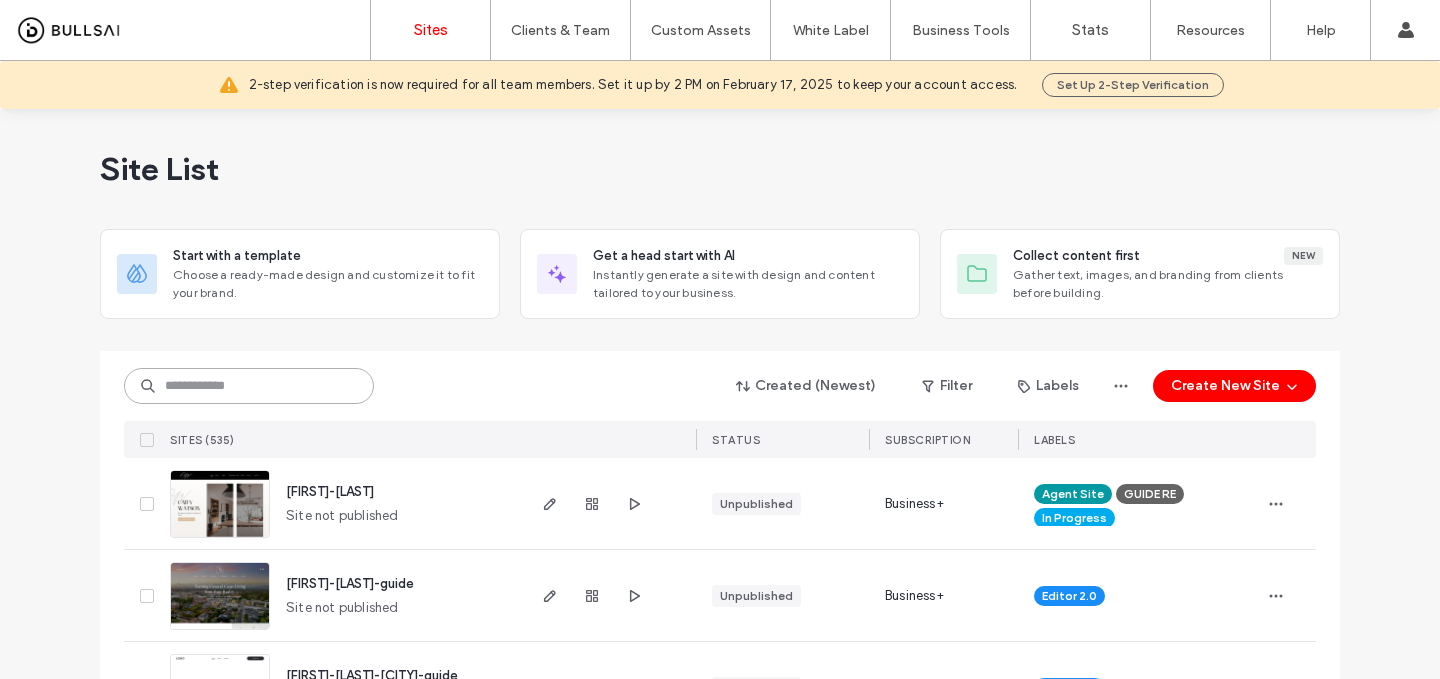 click at bounding box center [249, 386] 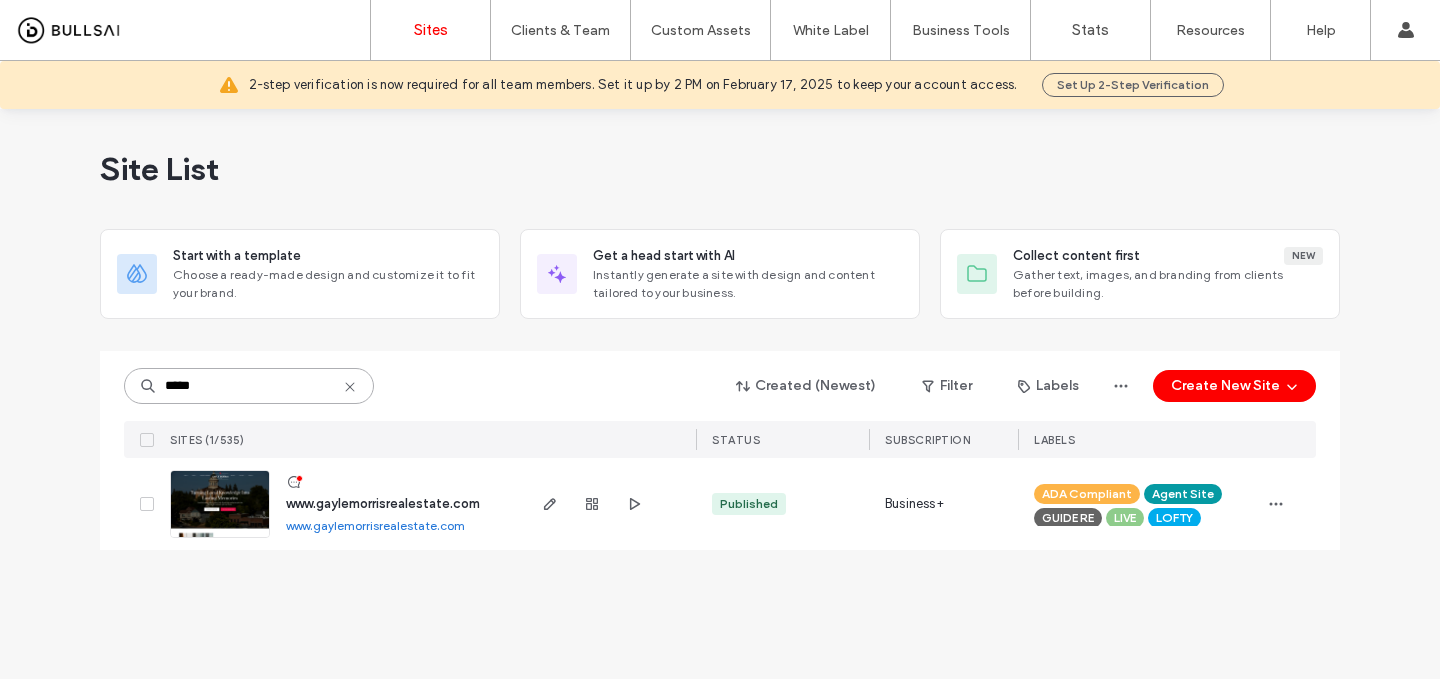 type on "*****" 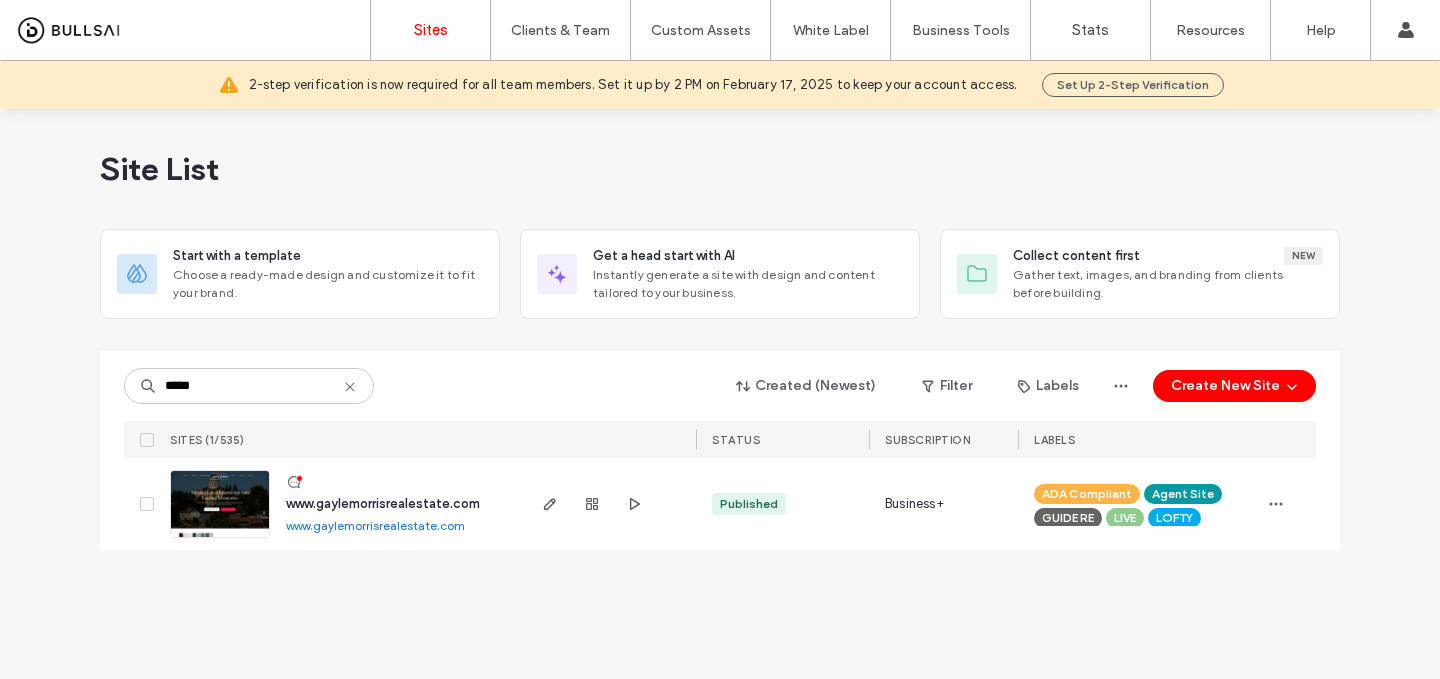 click on "www.gaylemorrisrealestate.com" at bounding box center (383, 503) 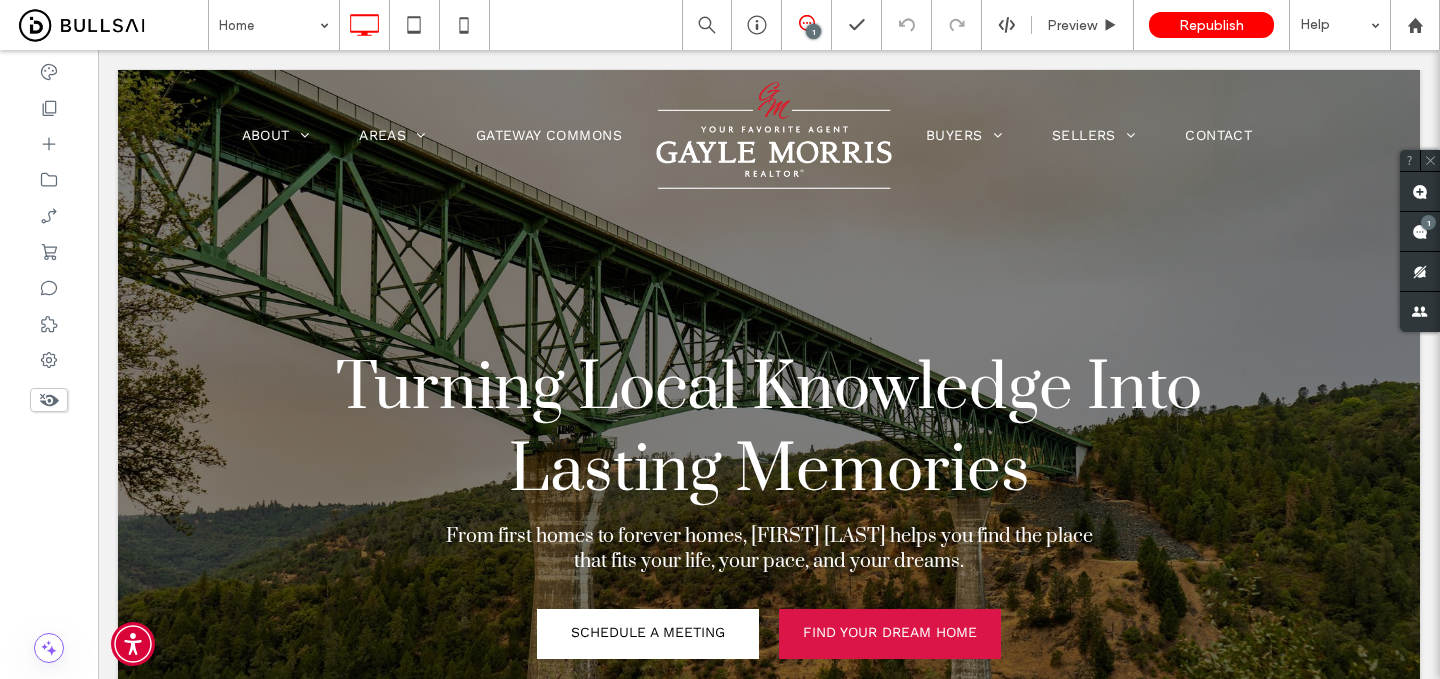 scroll, scrollTop: 0, scrollLeft: 0, axis: both 